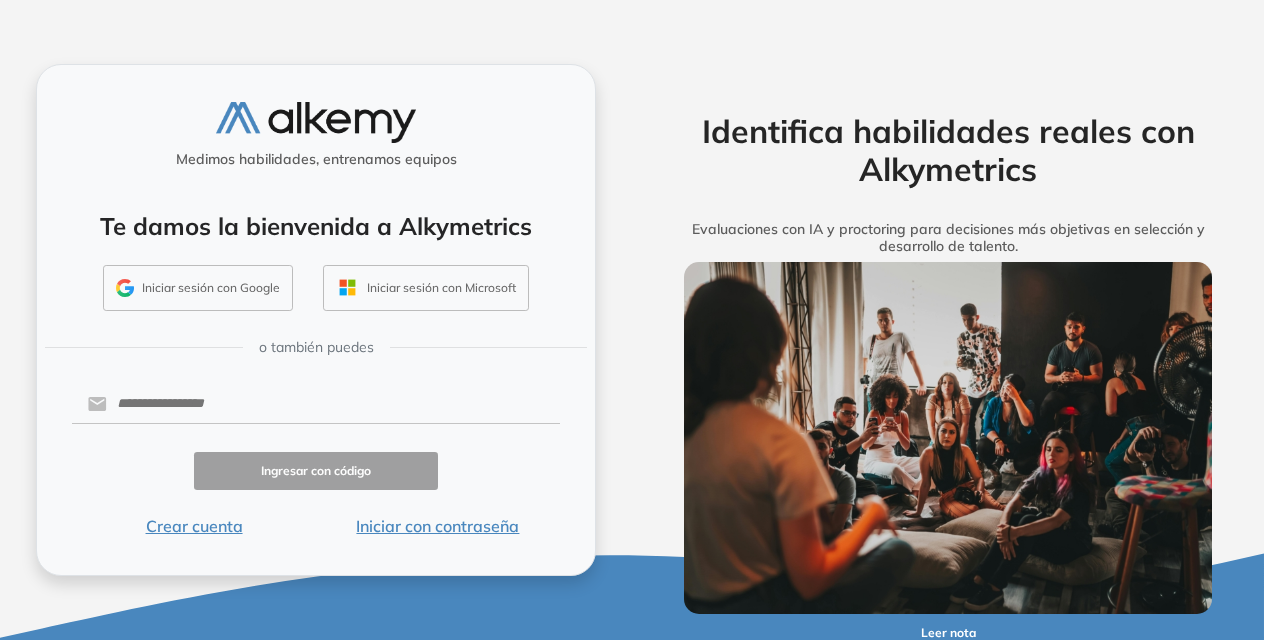 scroll, scrollTop: 0, scrollLeft: 0, axis: both 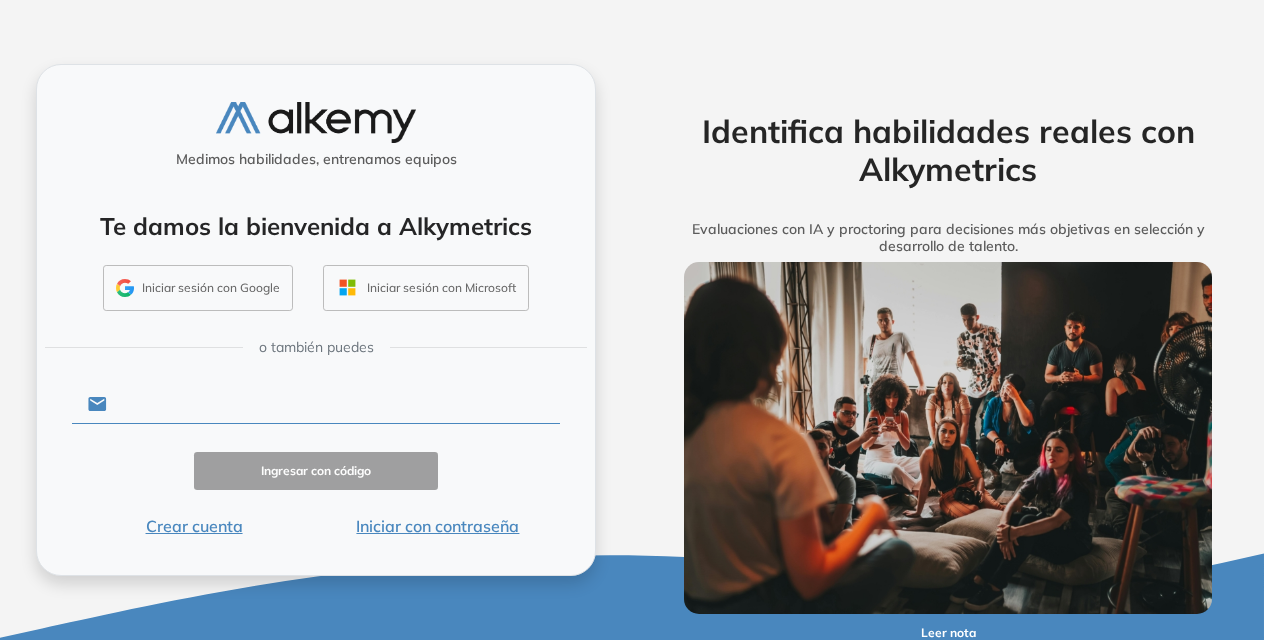 drag, startPoint x: 0, startPoint y: 0, endPoint x: 251, endPoint y: 398, distance: 470.53693 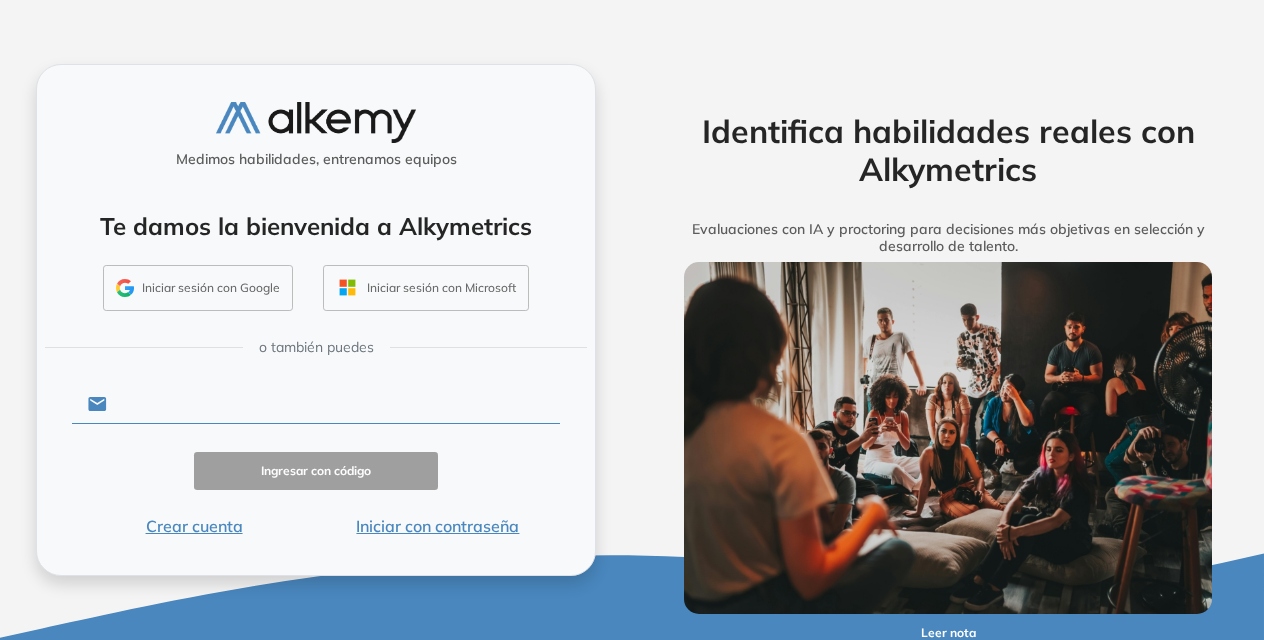 type on "**********" 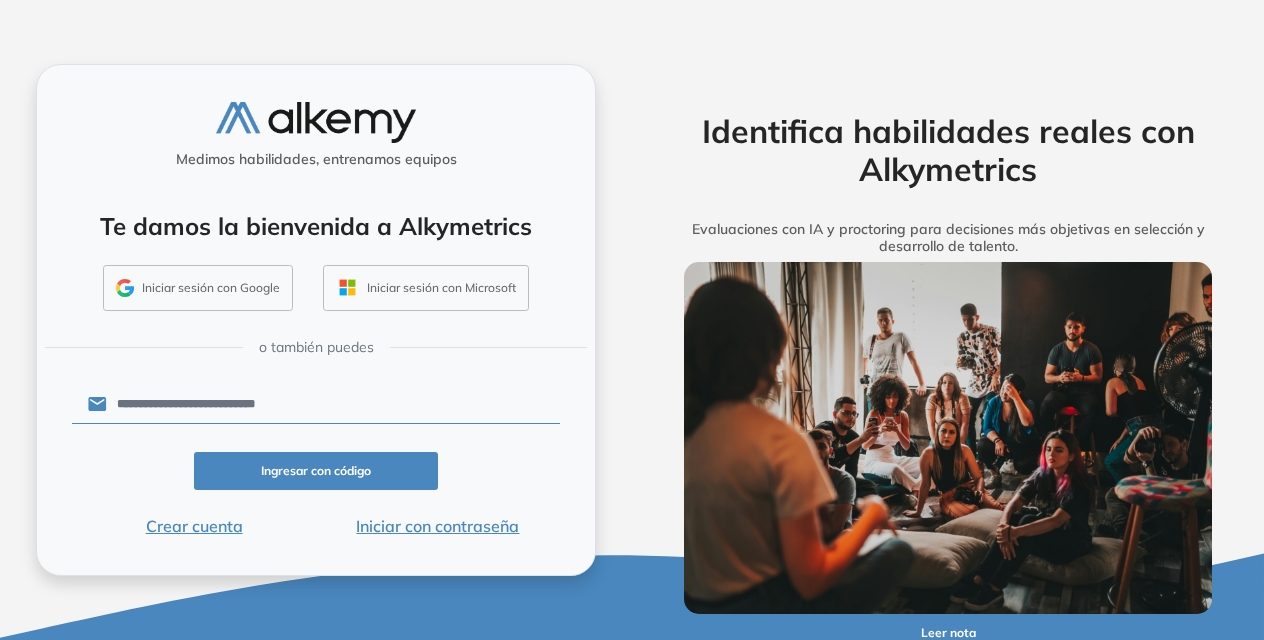click on "Iniciar con contraseña" at bounding box center [438, 526] 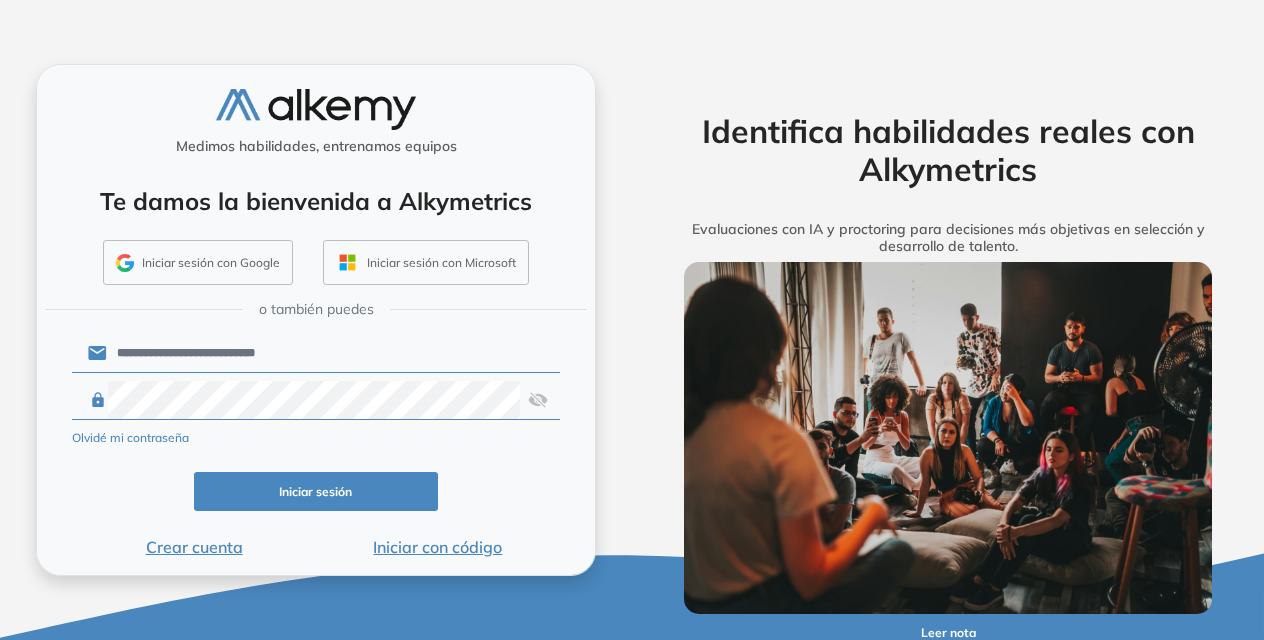 click on "Iniciar sesión" at bounding box center (316, 491) 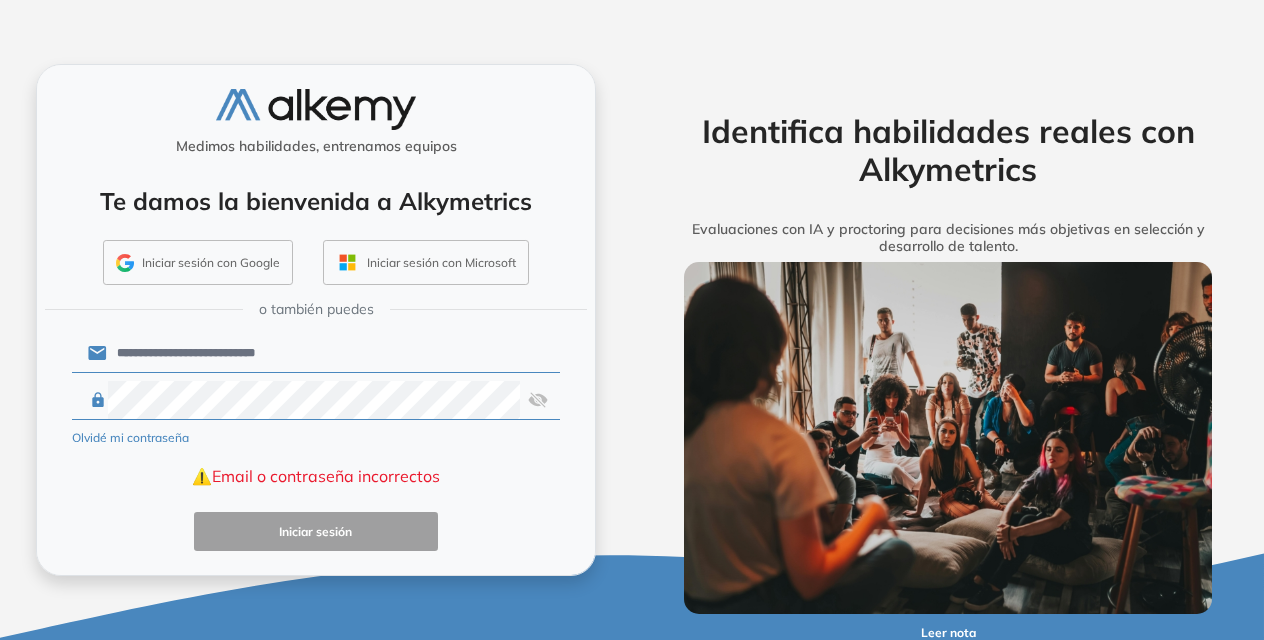 click at bounding box center (538, 400) 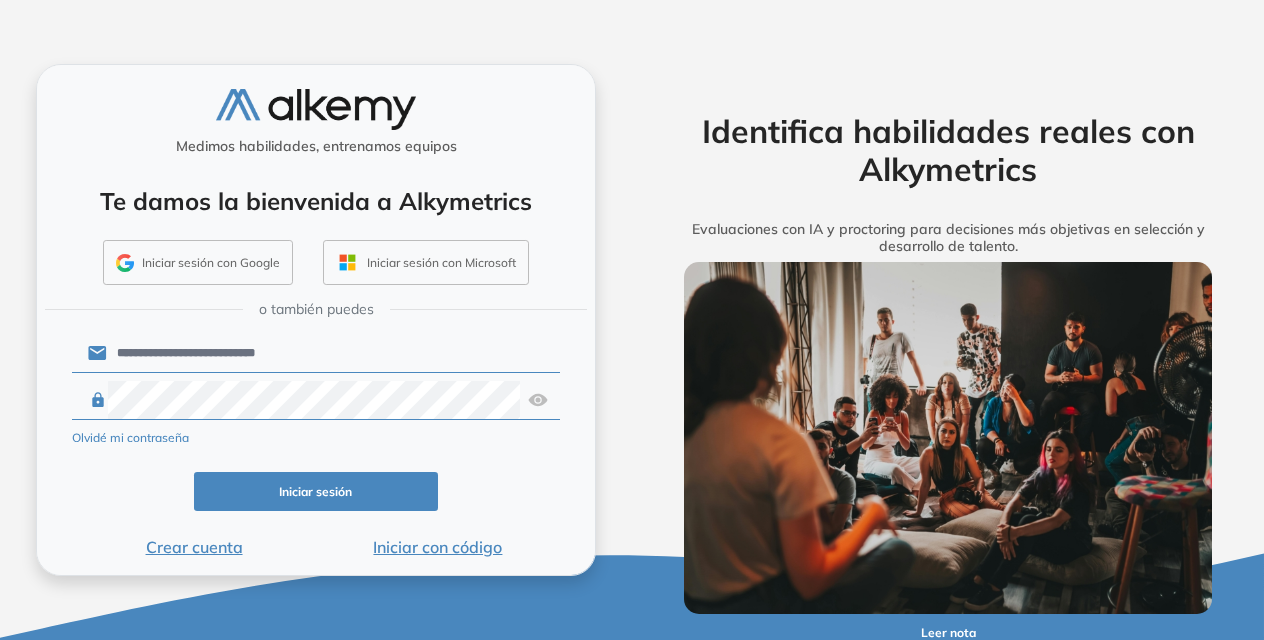 click on "Iniciar sesión" at bounding box center (316, 491) 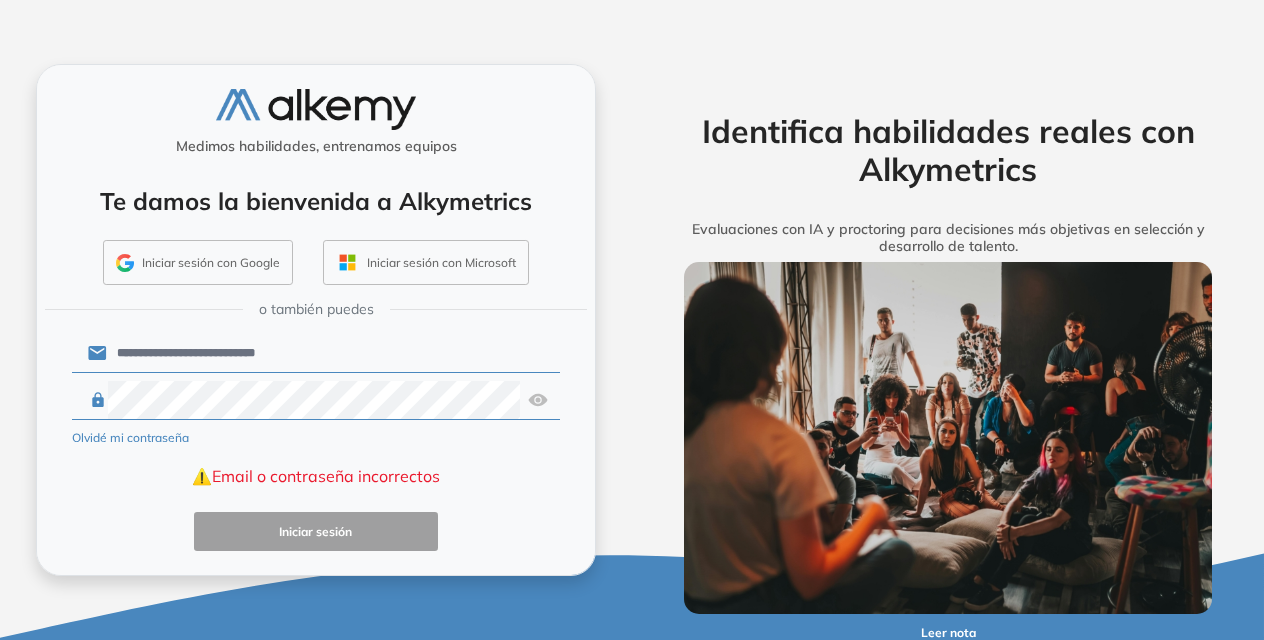 click on "Olvidé mi contraseña" at bounding box center (130, 438) 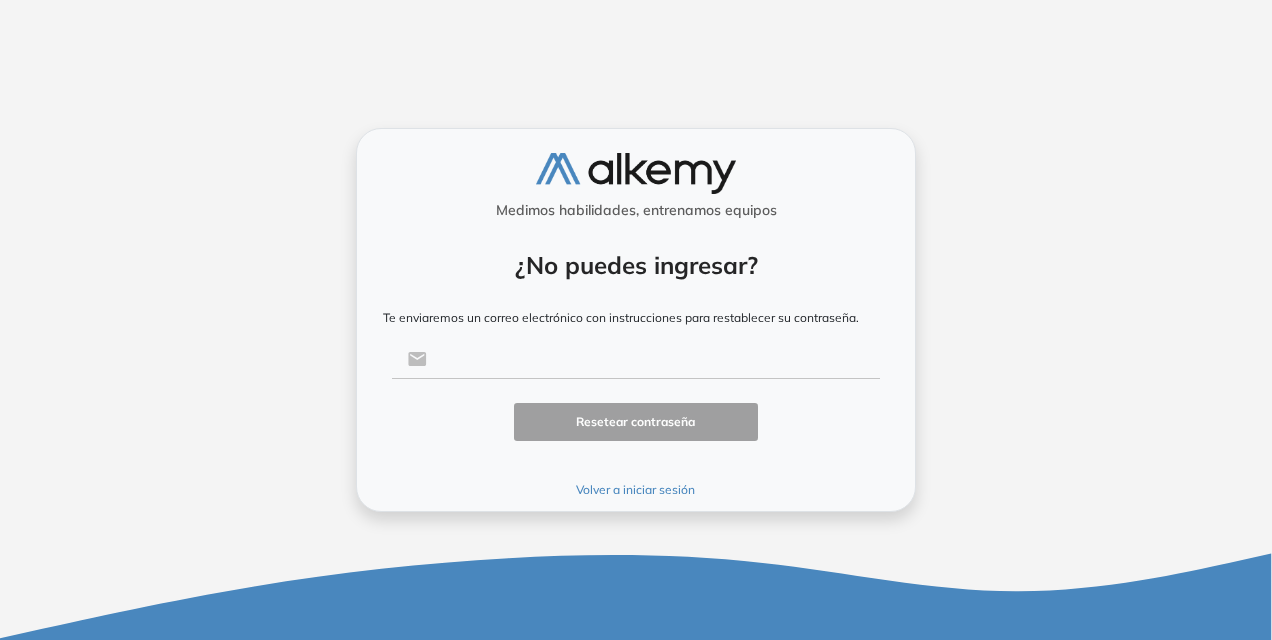 click at bounding box center (653, 359) 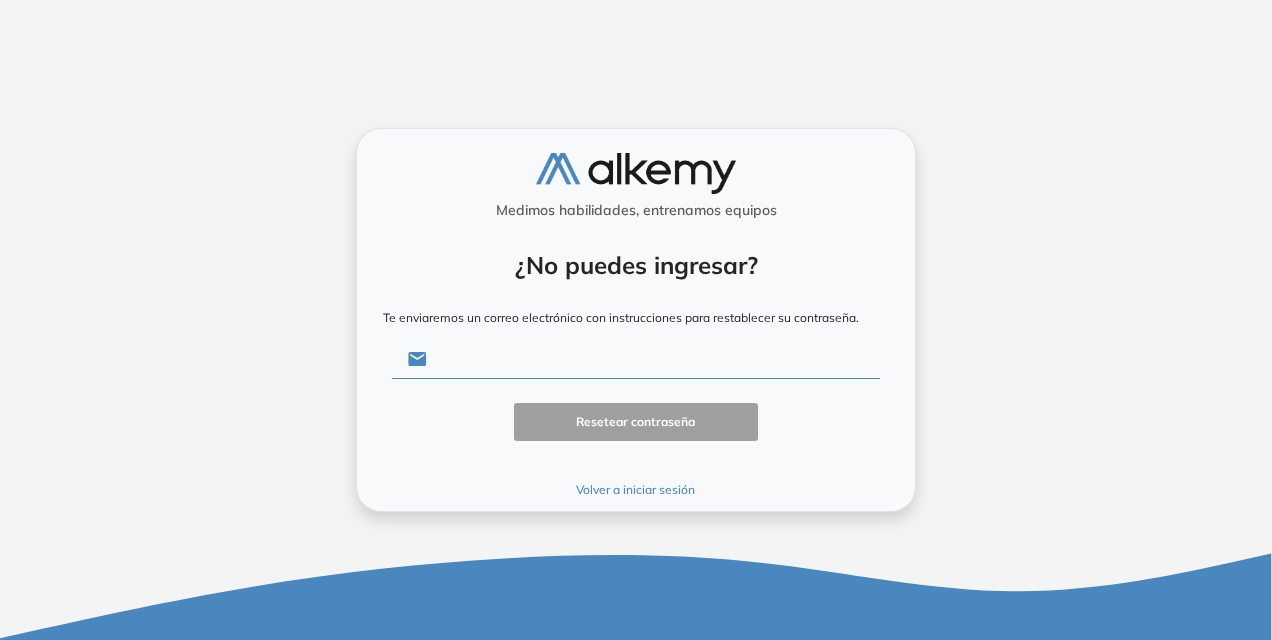 type on "**********" 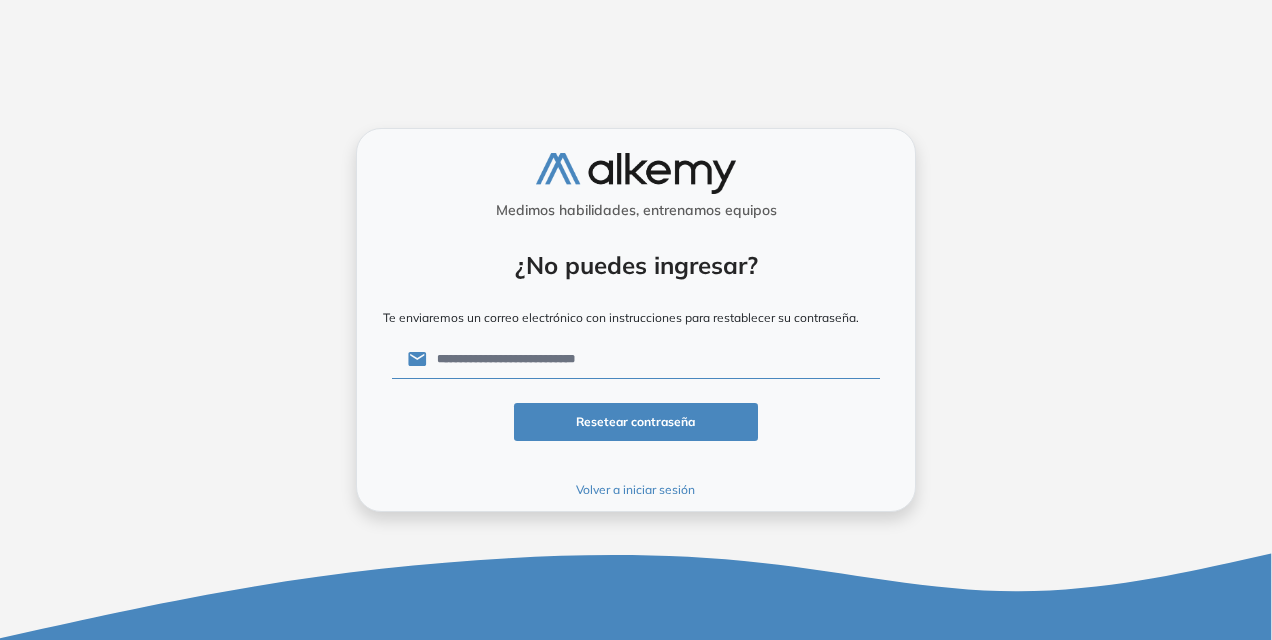 click on "Resetear contraseña" at bounding box center (636, 422) 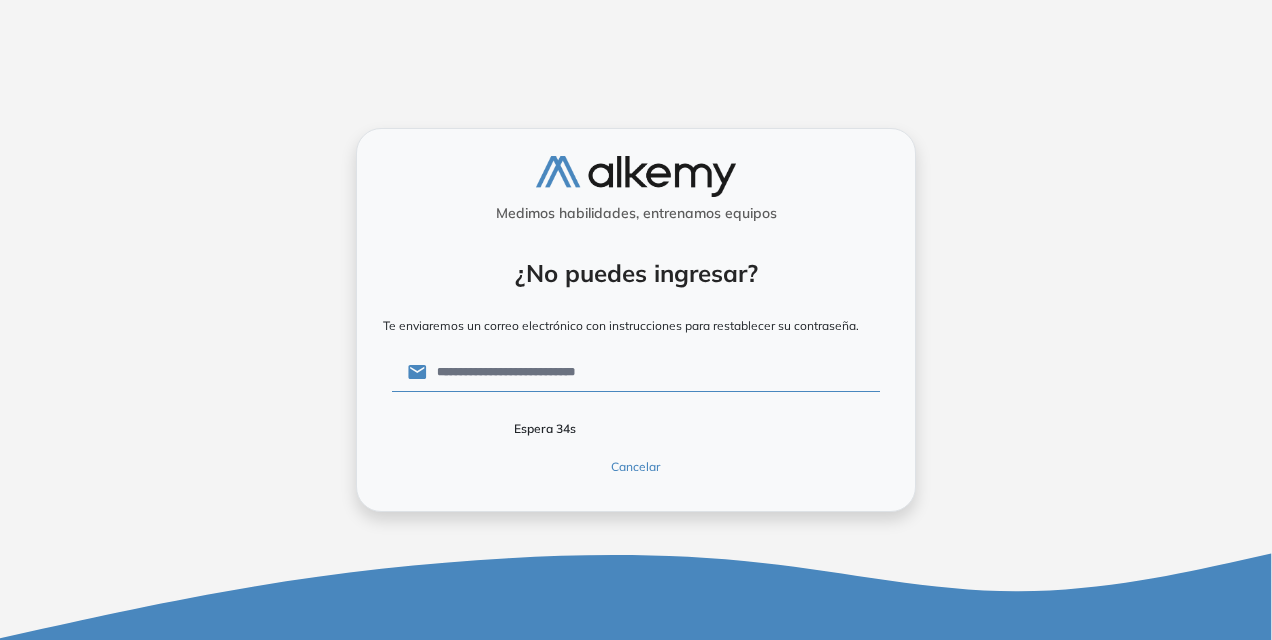 click on "Cancelar" at bounding box center [636, 467] 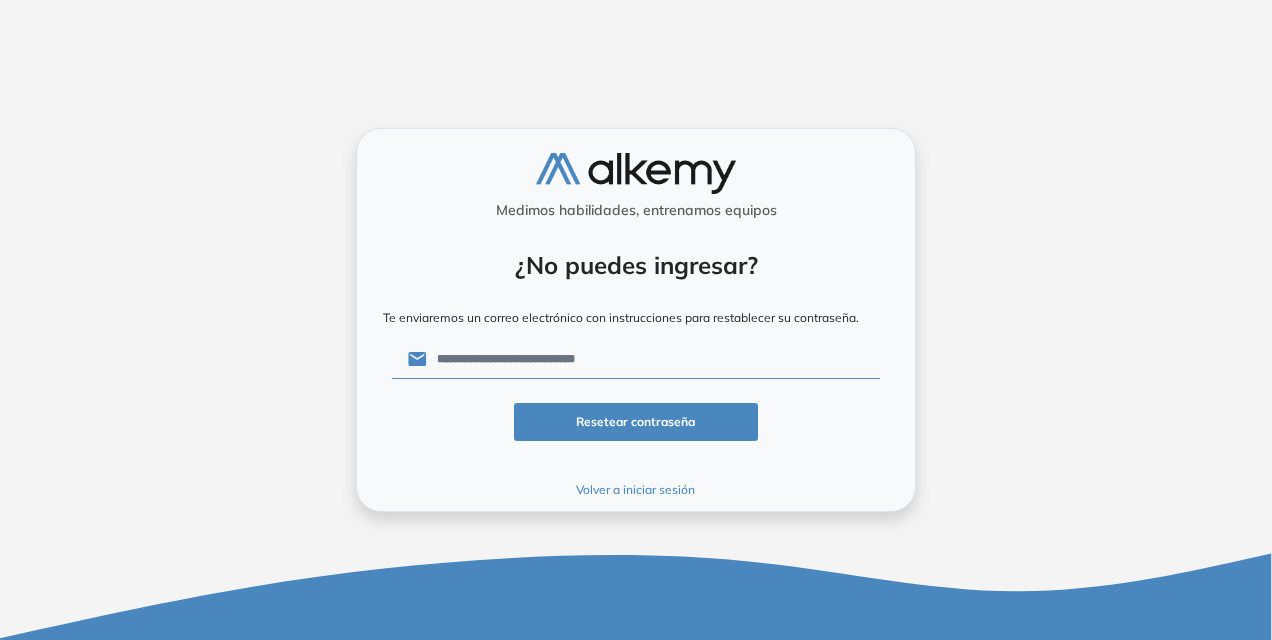 click on "Volver a iniciar sesión" at bounding box center (636, 490) 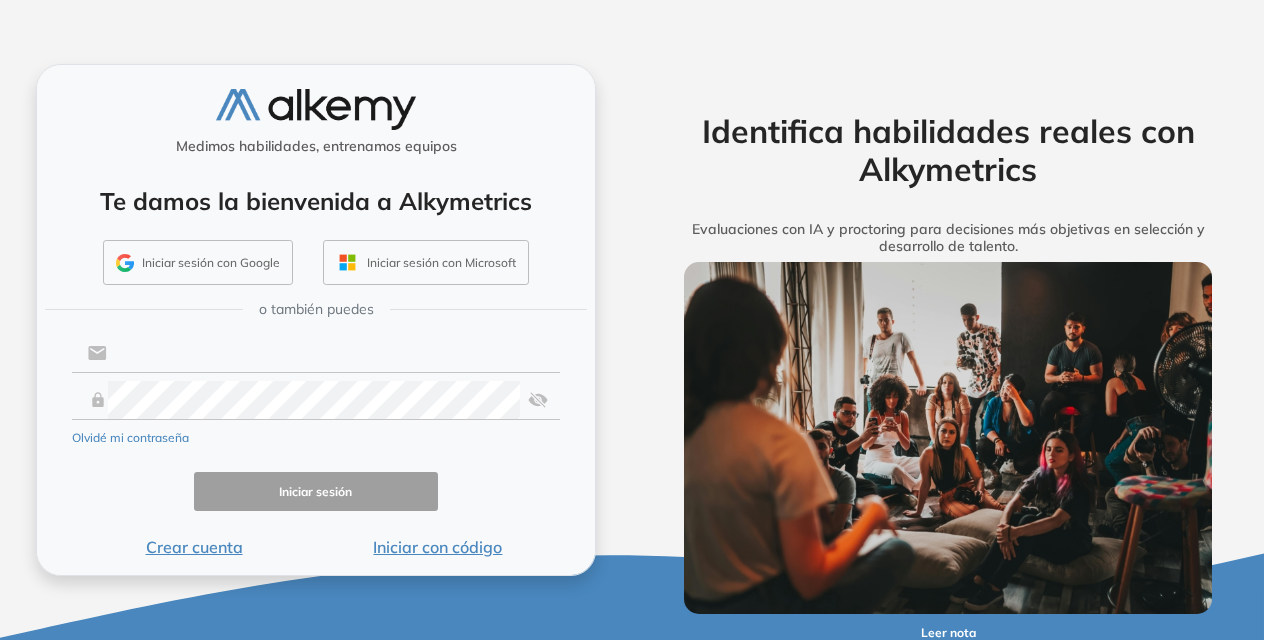 click at bounding box center (333, 353) 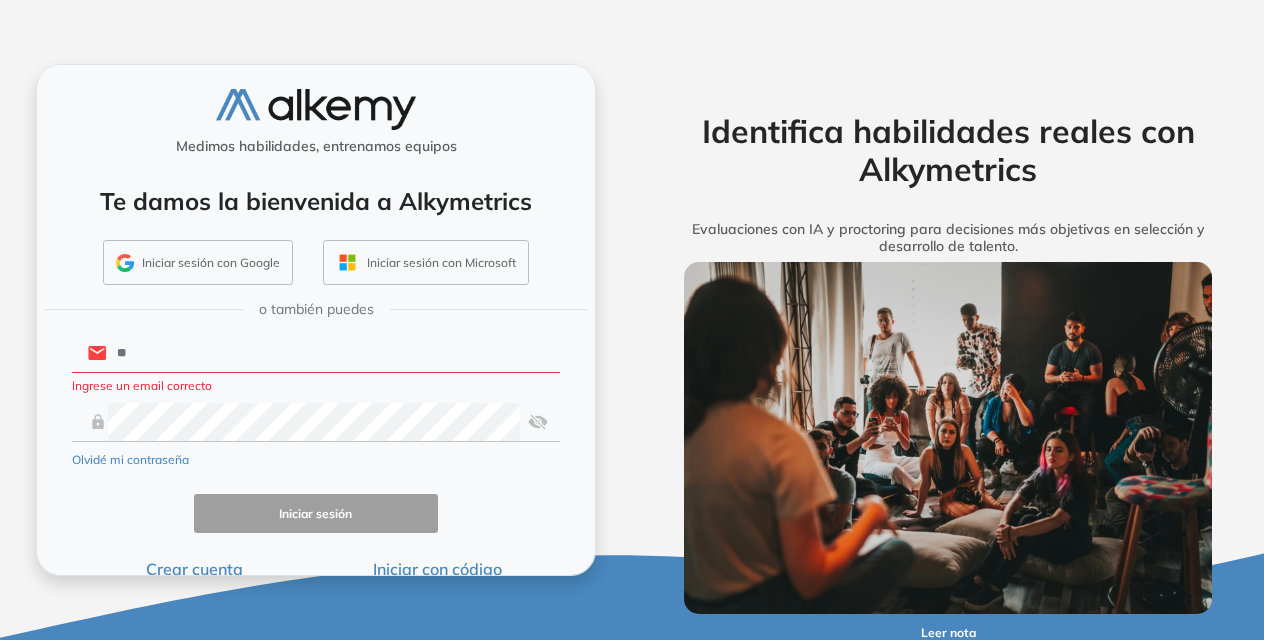 type on "**********" 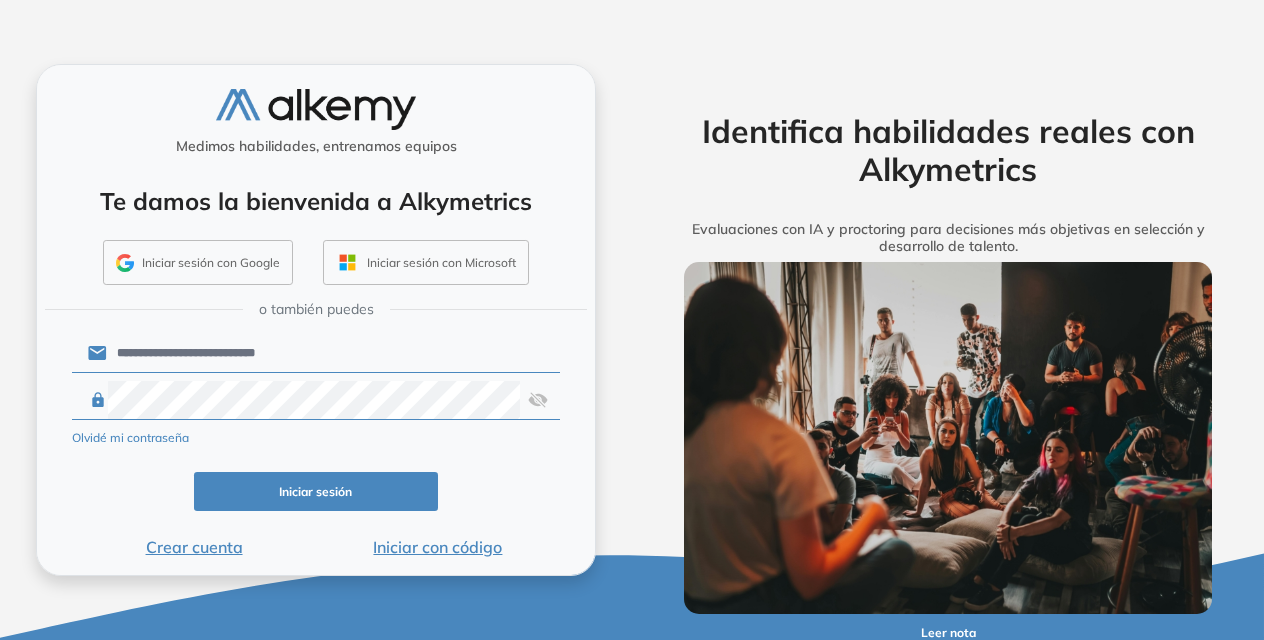 click on "Iniciar sesión" at bounding box center (316, 491) 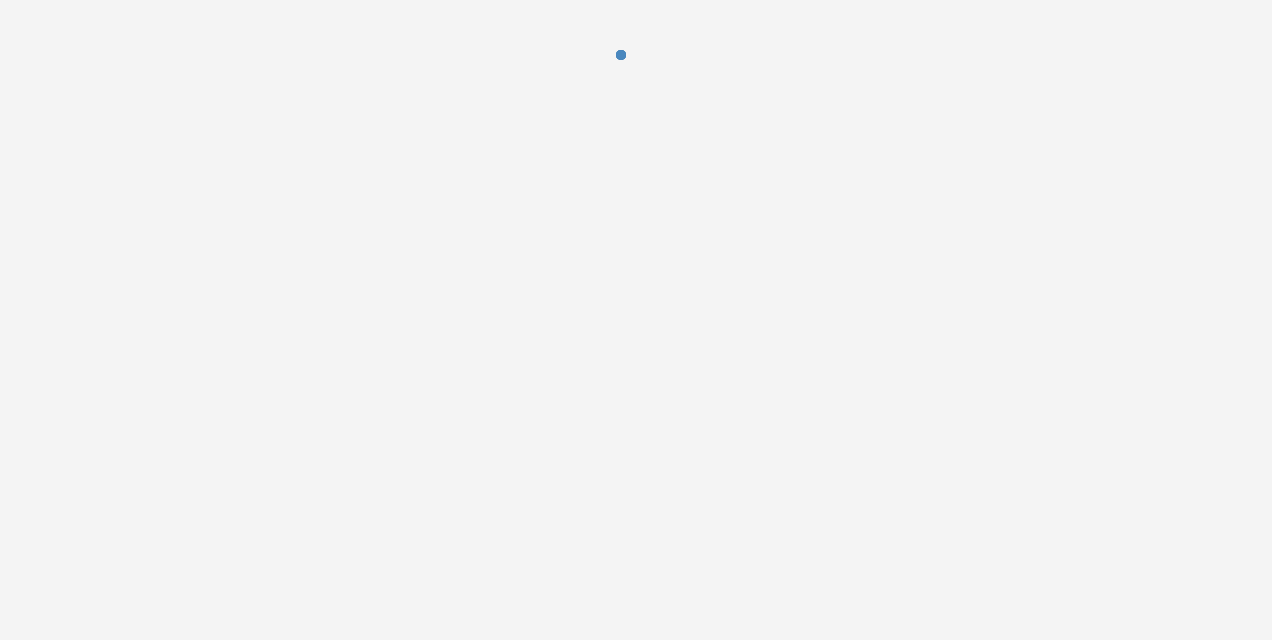 scroll, scrollTop: 0, scrollLeft: 0, axis: both 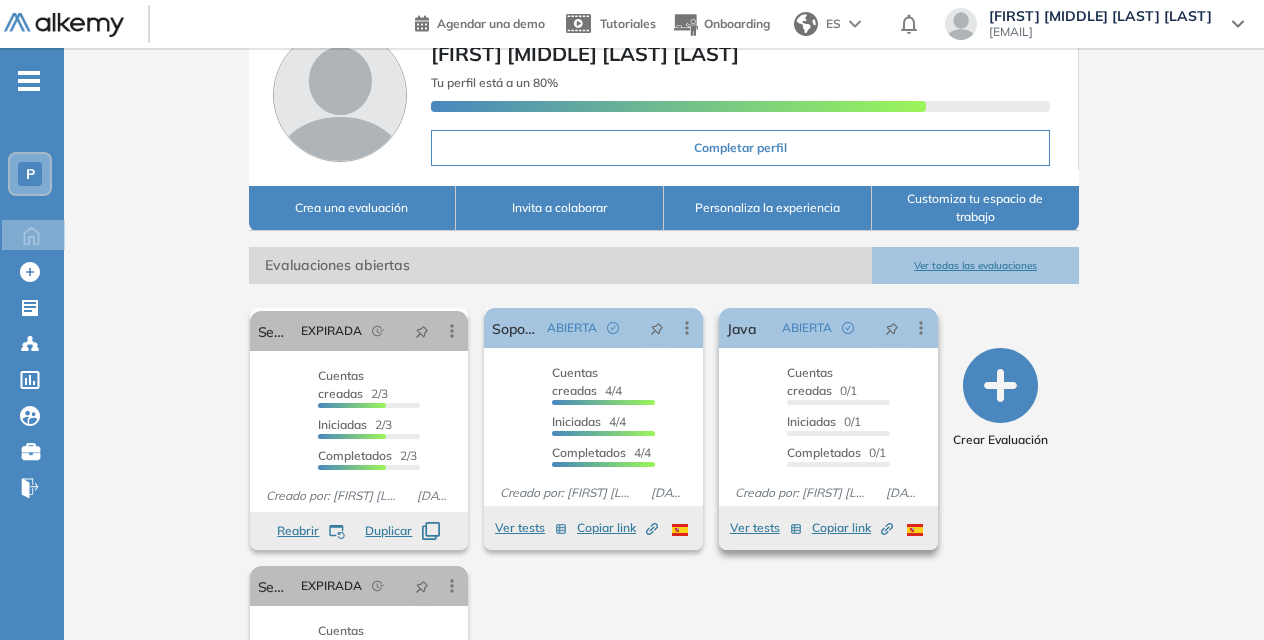 click at bounding box center [838, 402] 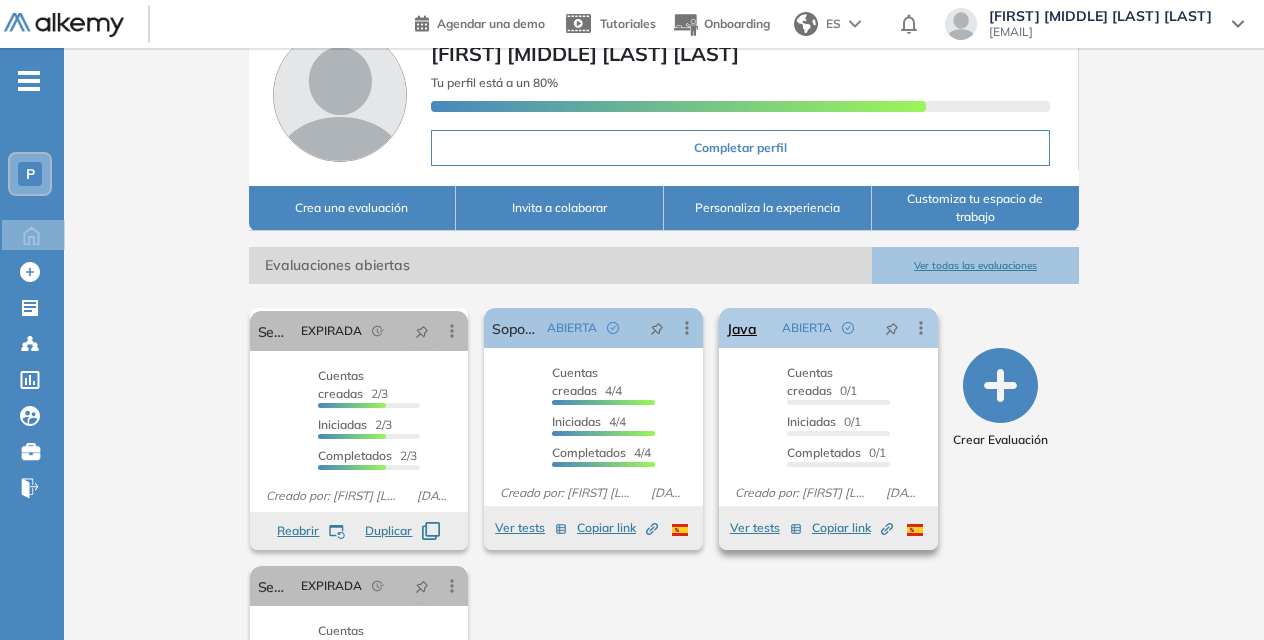 click on "ABIERTA" at bounding box center [807, 328] 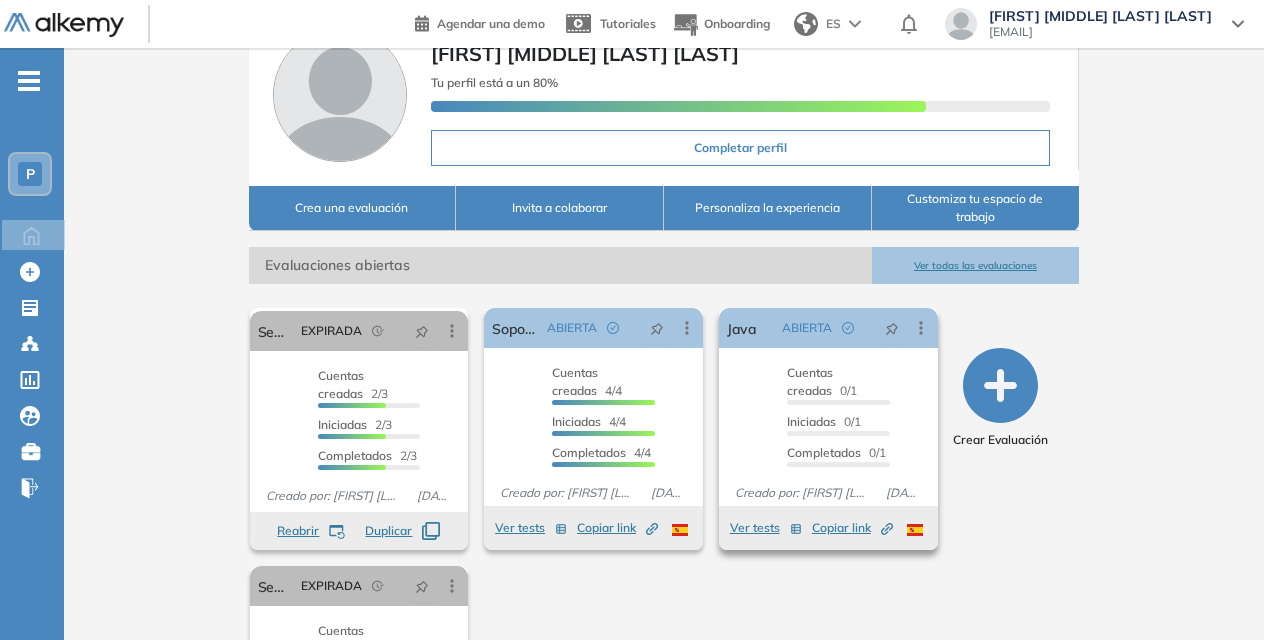 click on "Cuentas creadas" at bounding box center (810, 381) 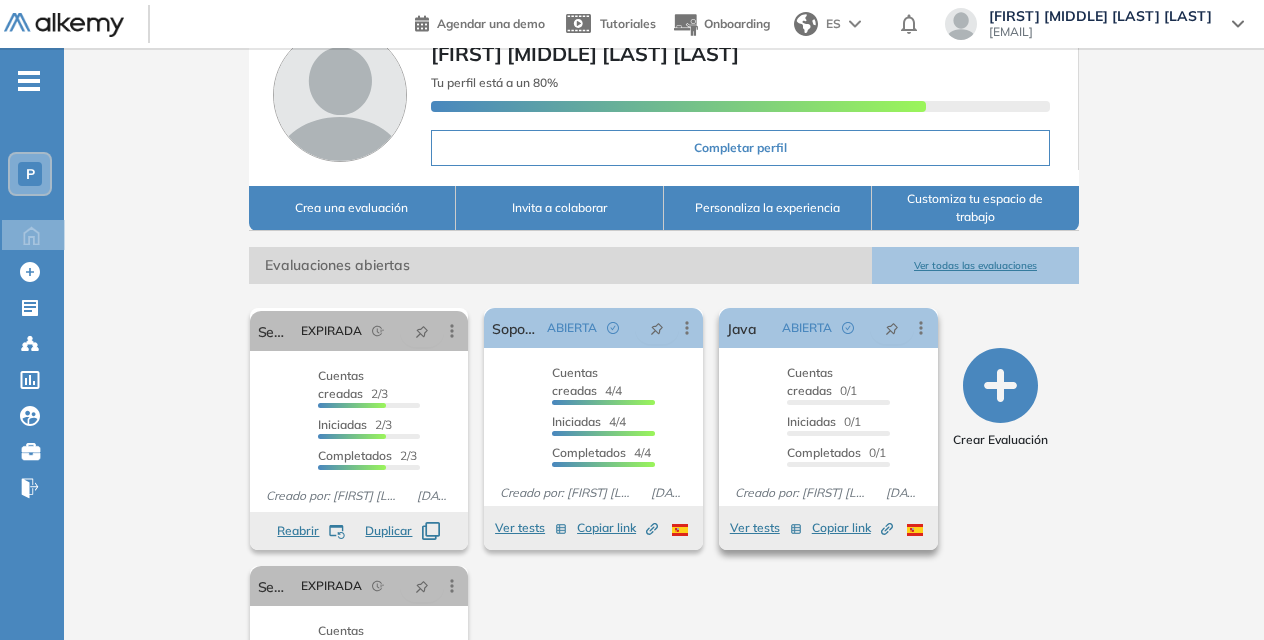 click on "Cuentas creadas" at bounding box center [810, 381] 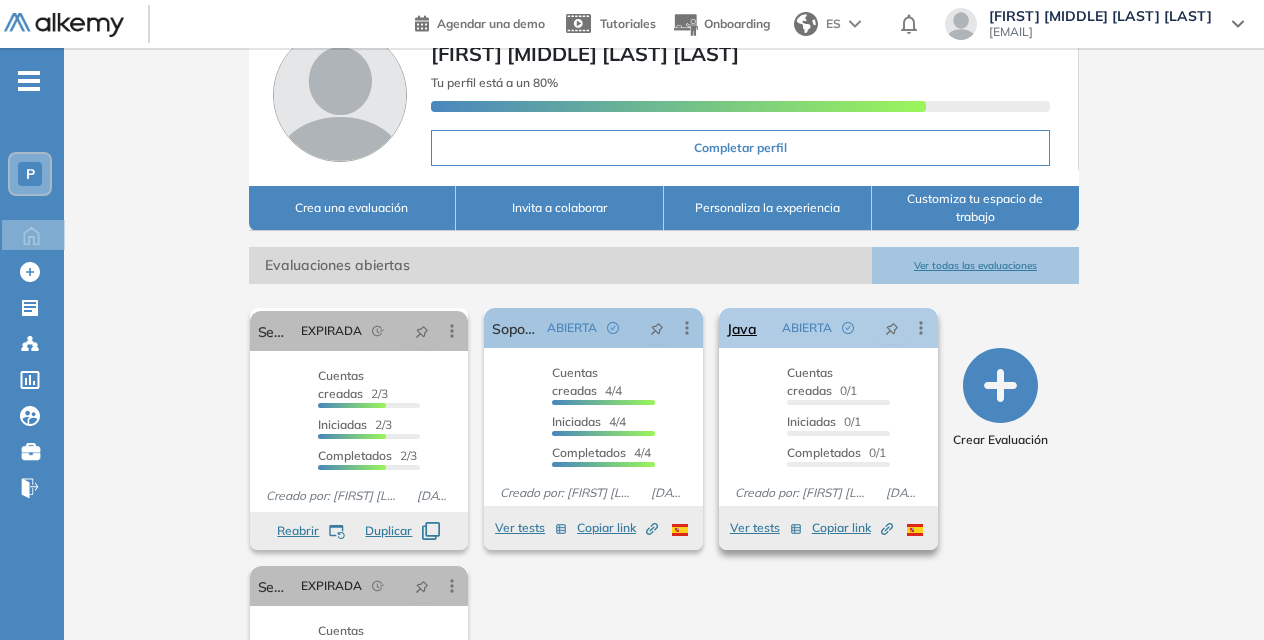 click on "ABIERTA" at bounding box center [807, 328] 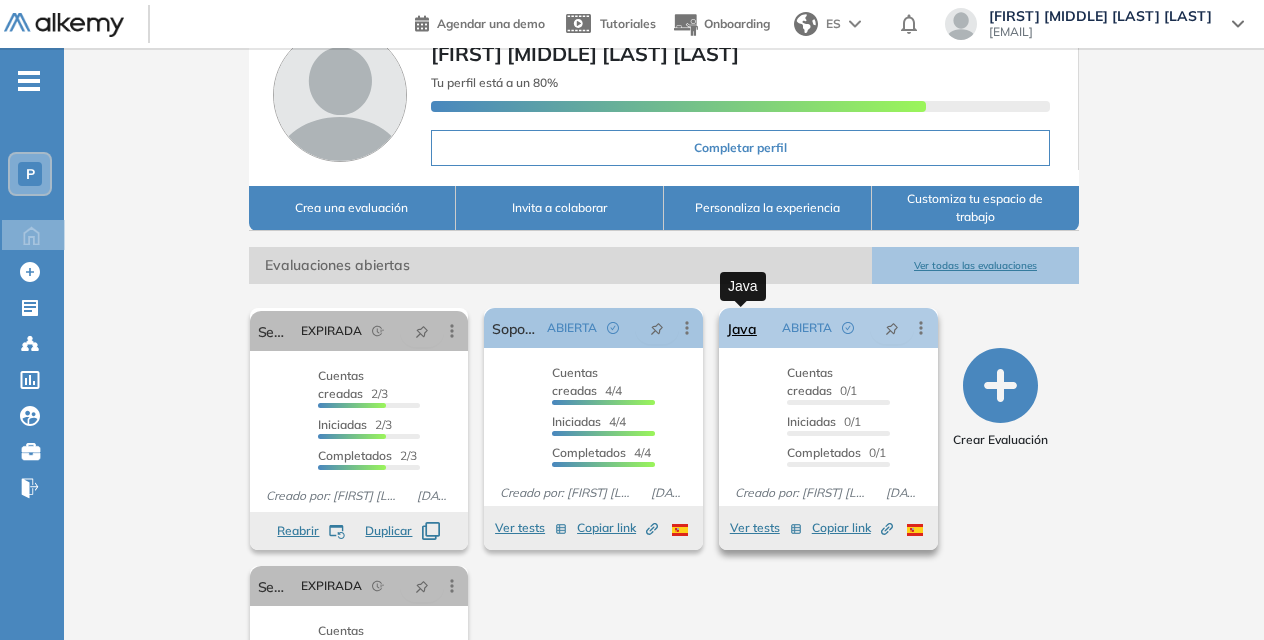 click on "Java" at bounding box center (742, 328) 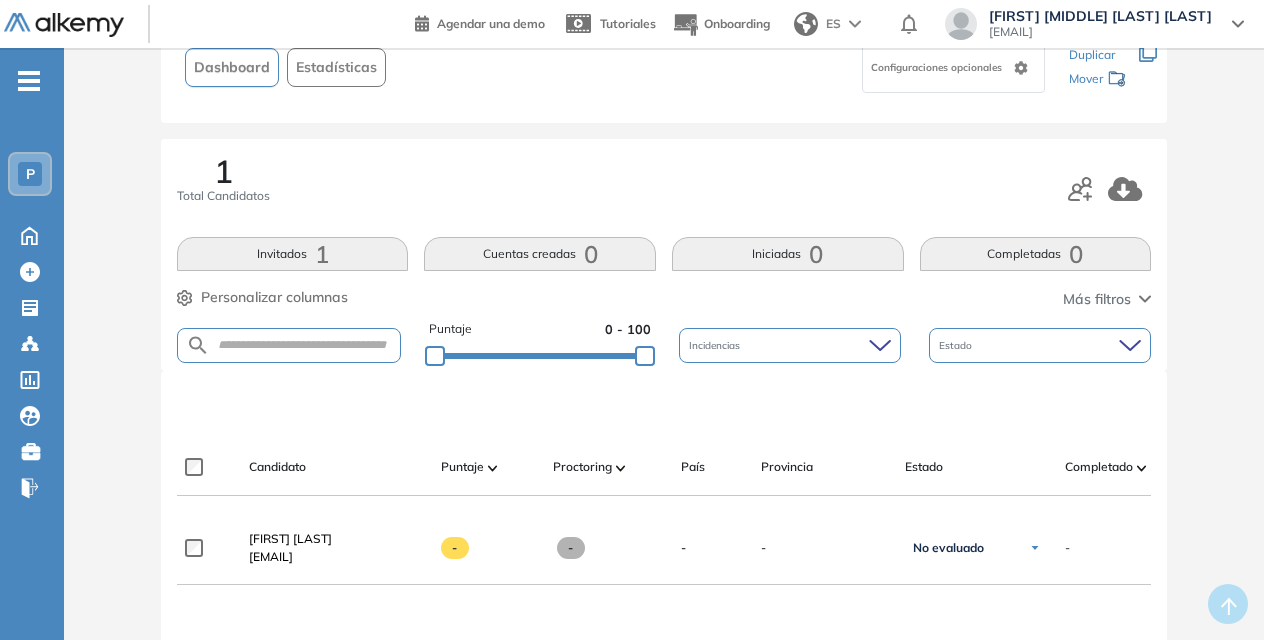 scroll, scrollTop: 0, scrollLeft: 0, axis: both 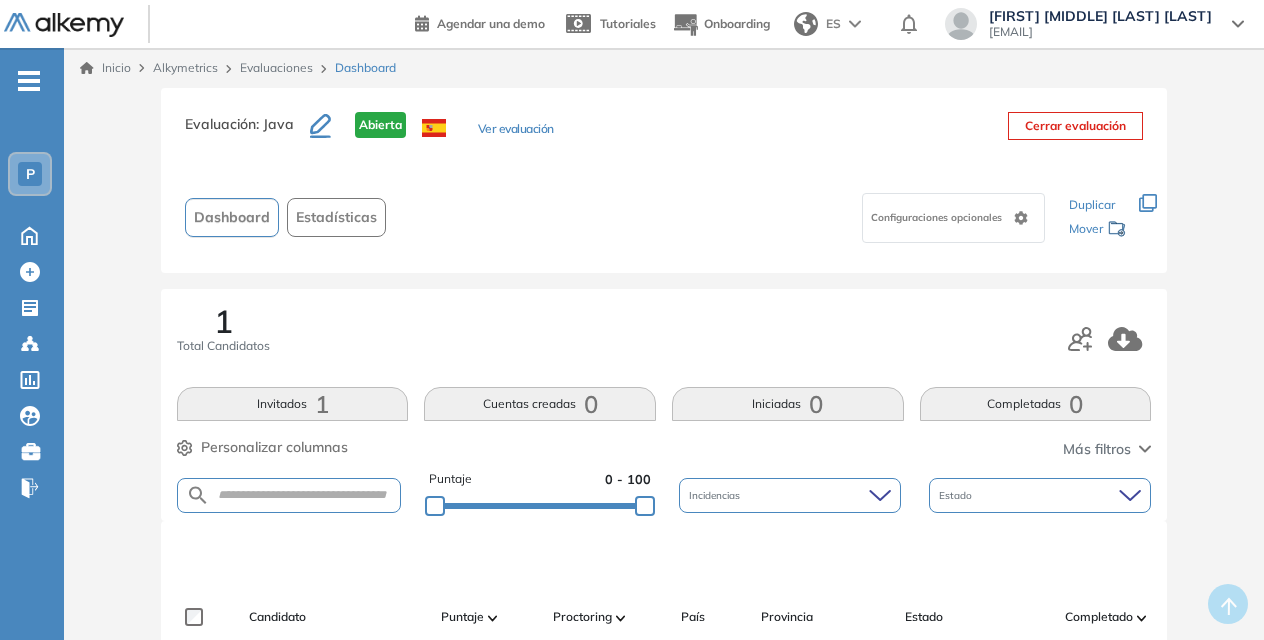 click on "P" at bounding box center (30, 174) 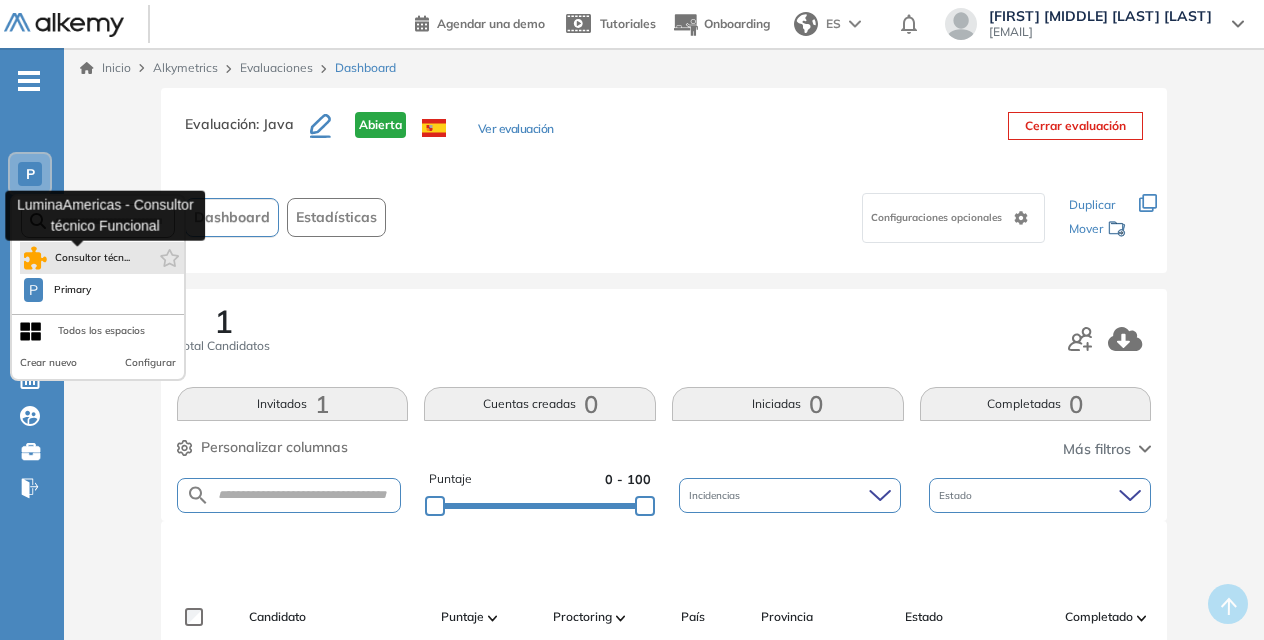 click on "Consultor técn..." at bounding box center [93, 258] 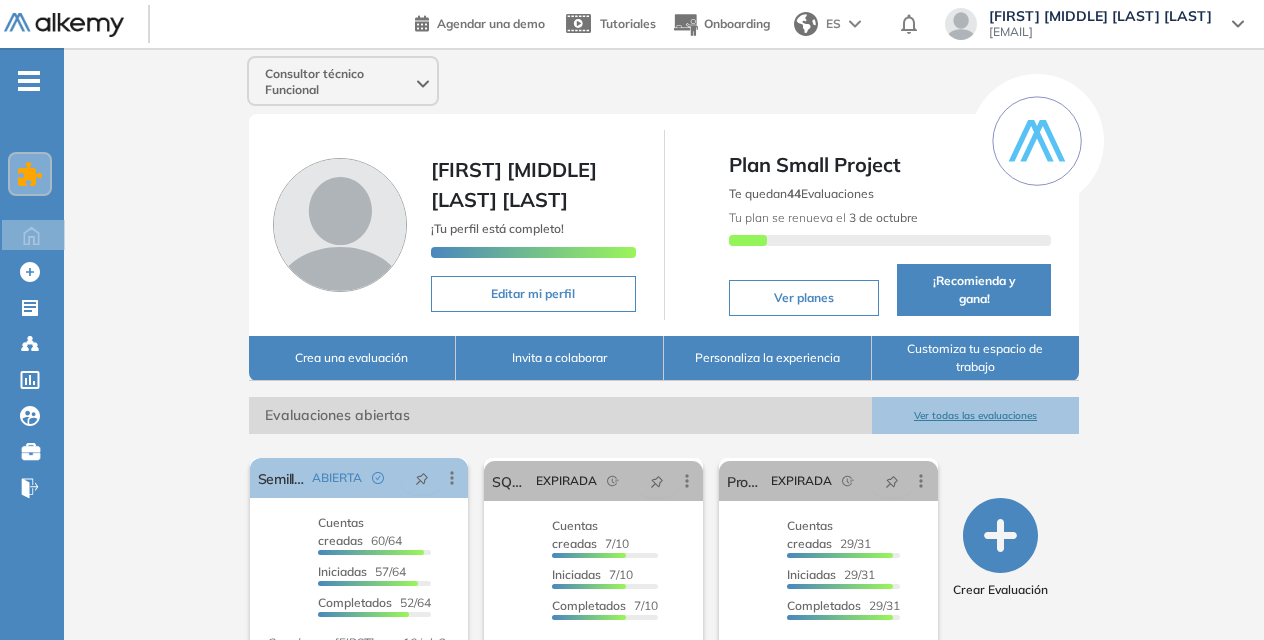 scroll, scrollTop: 84, scrollLeft: 0, axis: vertical 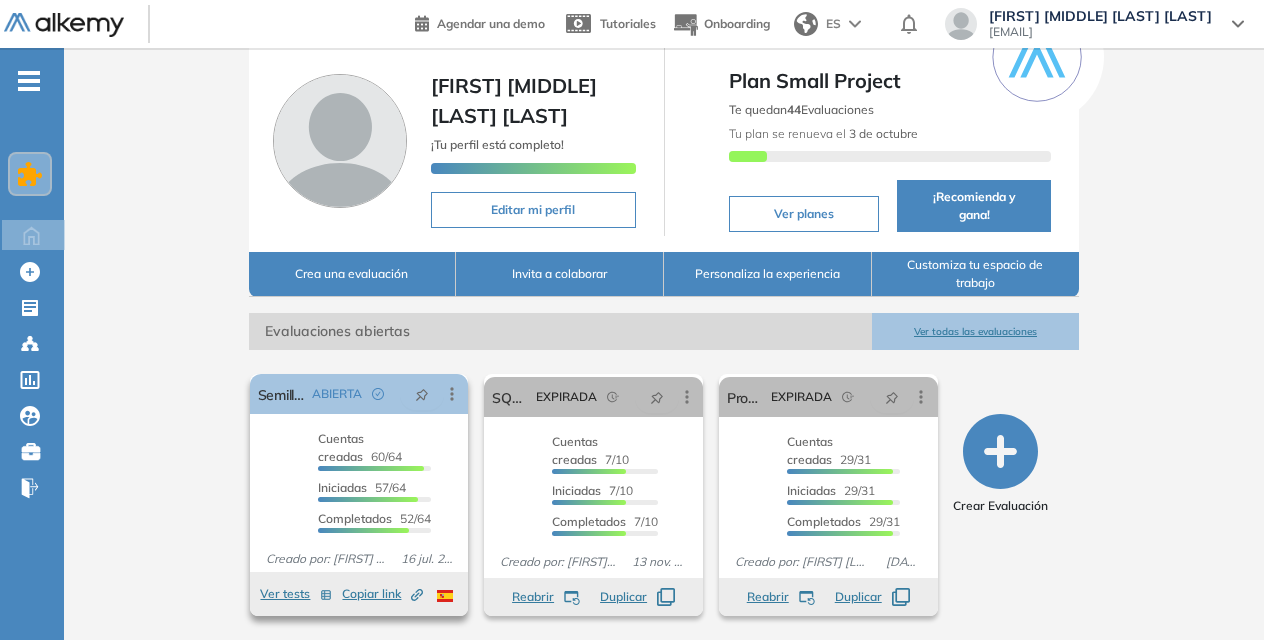 click on "Cuentas creadas" at bounding box center [341, 447] 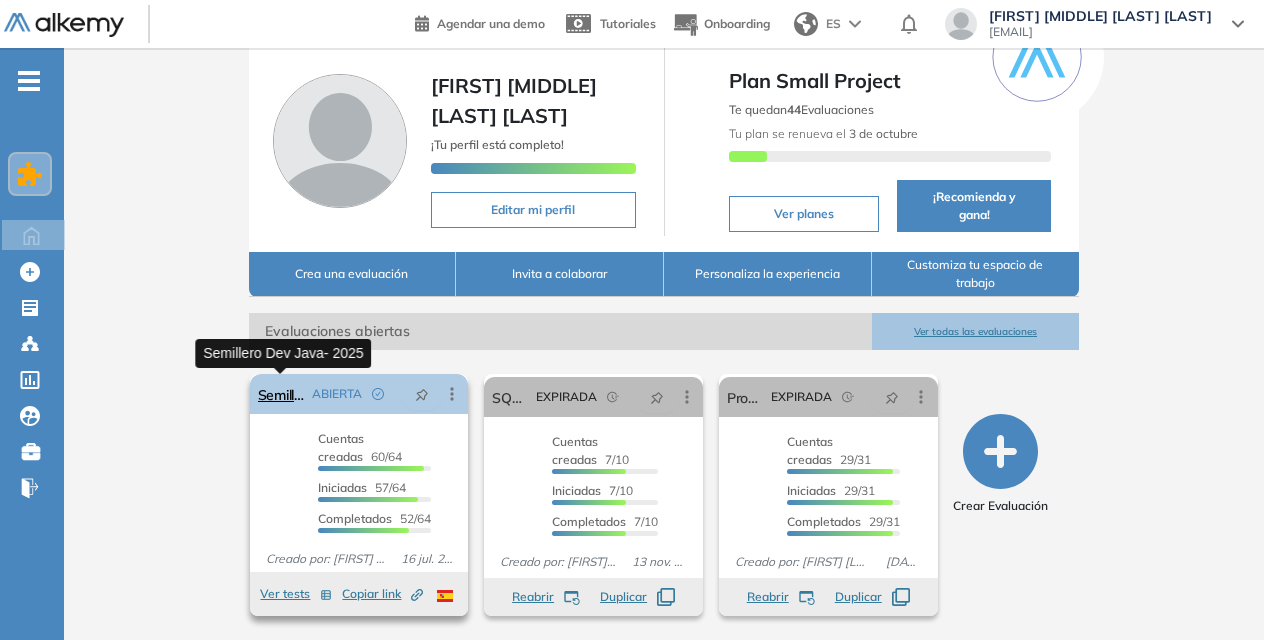 click on "Semillero Dev Java- 2025" at bounding box center [281, 394] 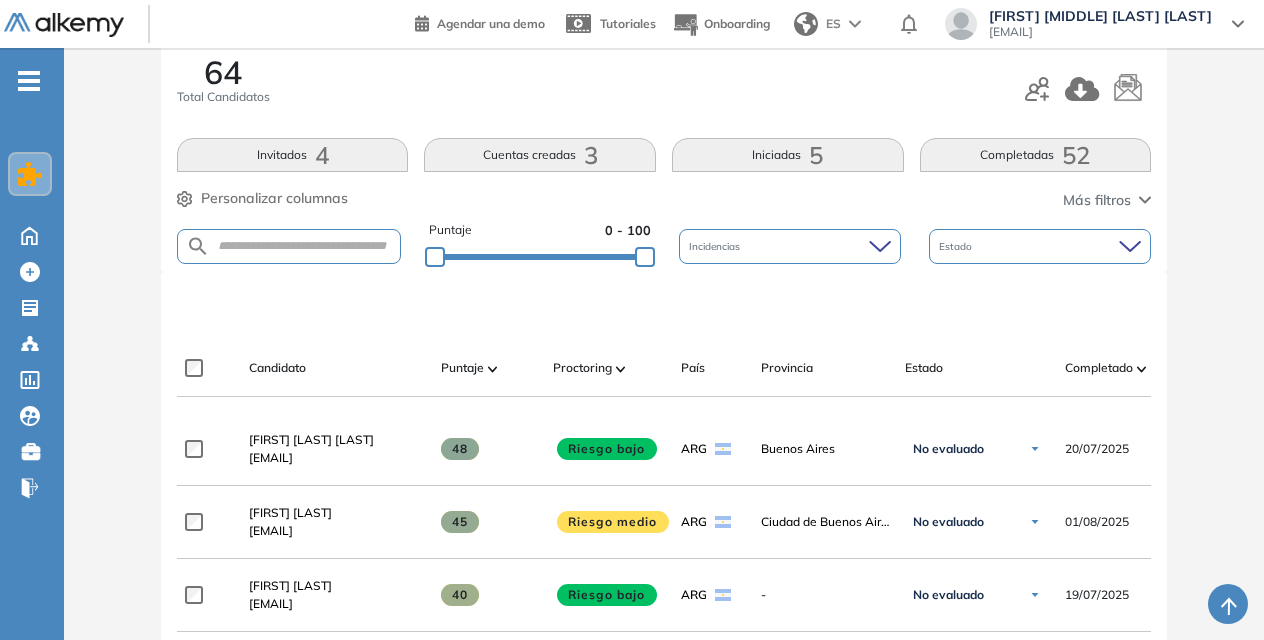 scroll, scrollTop: 310, scrollLeft: 0, axis: vertical 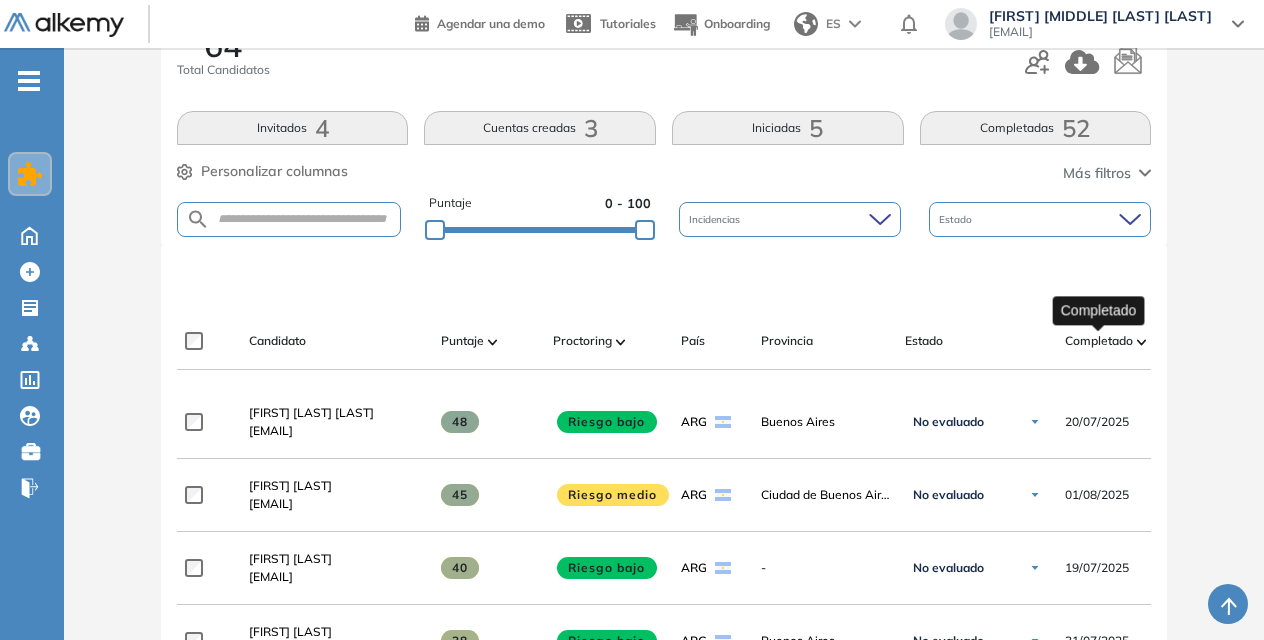 click on "Completado" at bounding box center [1099, 341] 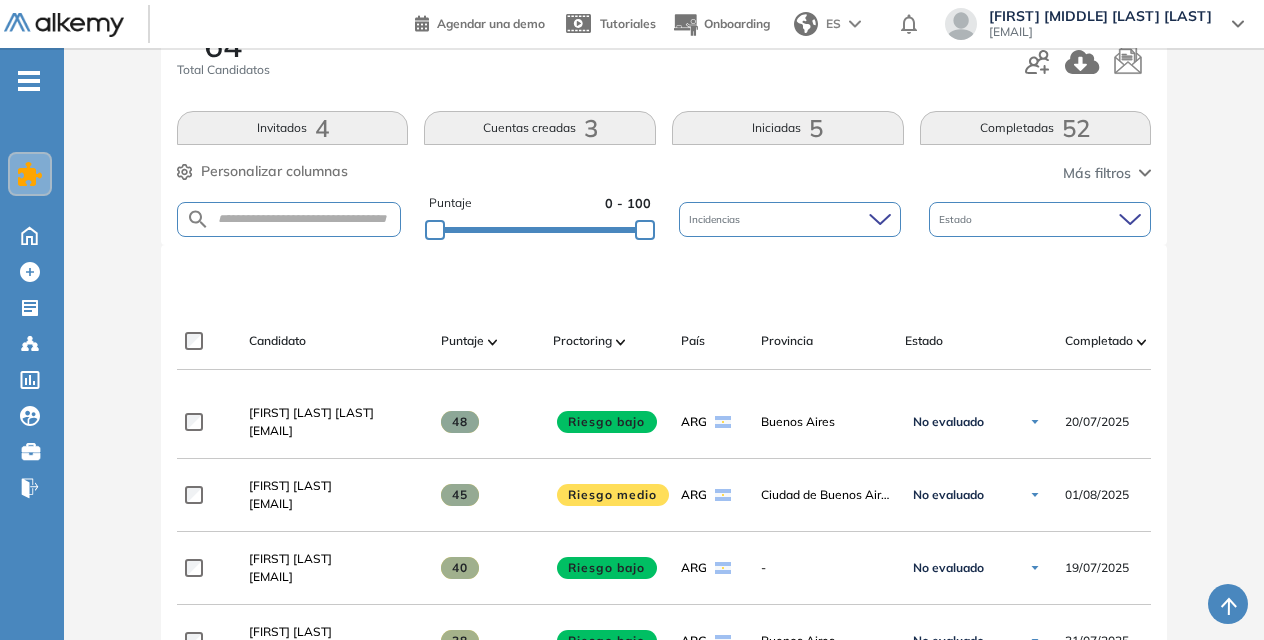 scroll, scrollTop: 0, scrollLeft: 226, axis: horizontal 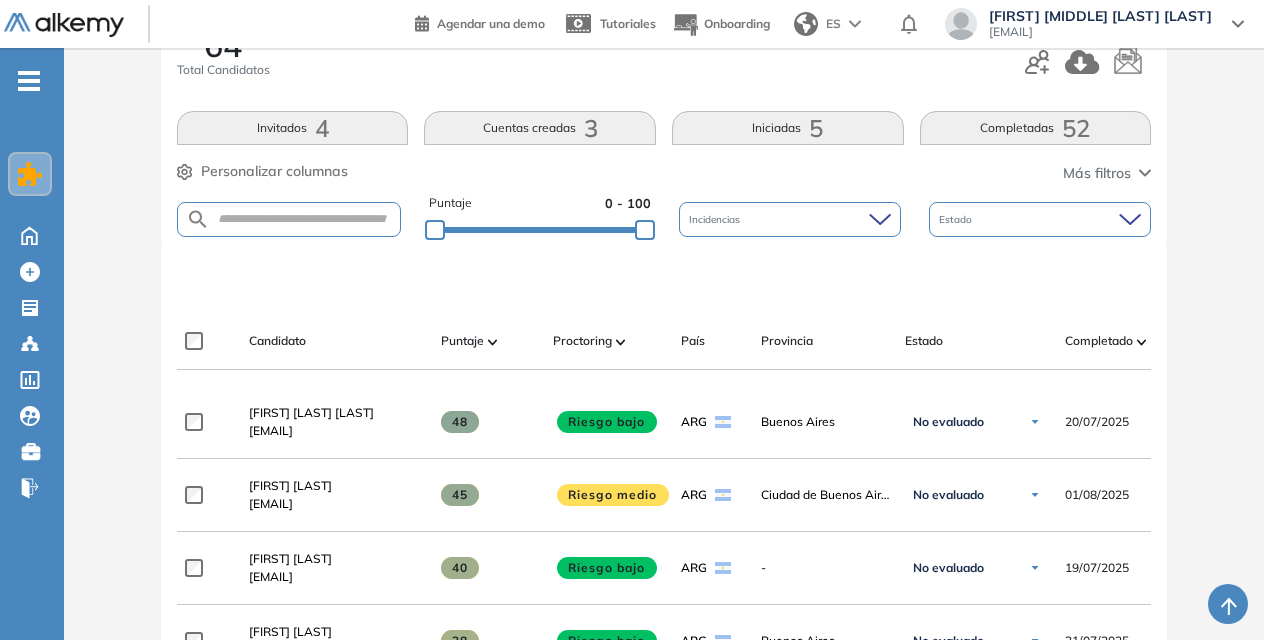 click on "Estado" at bounding box center (1040, 219) 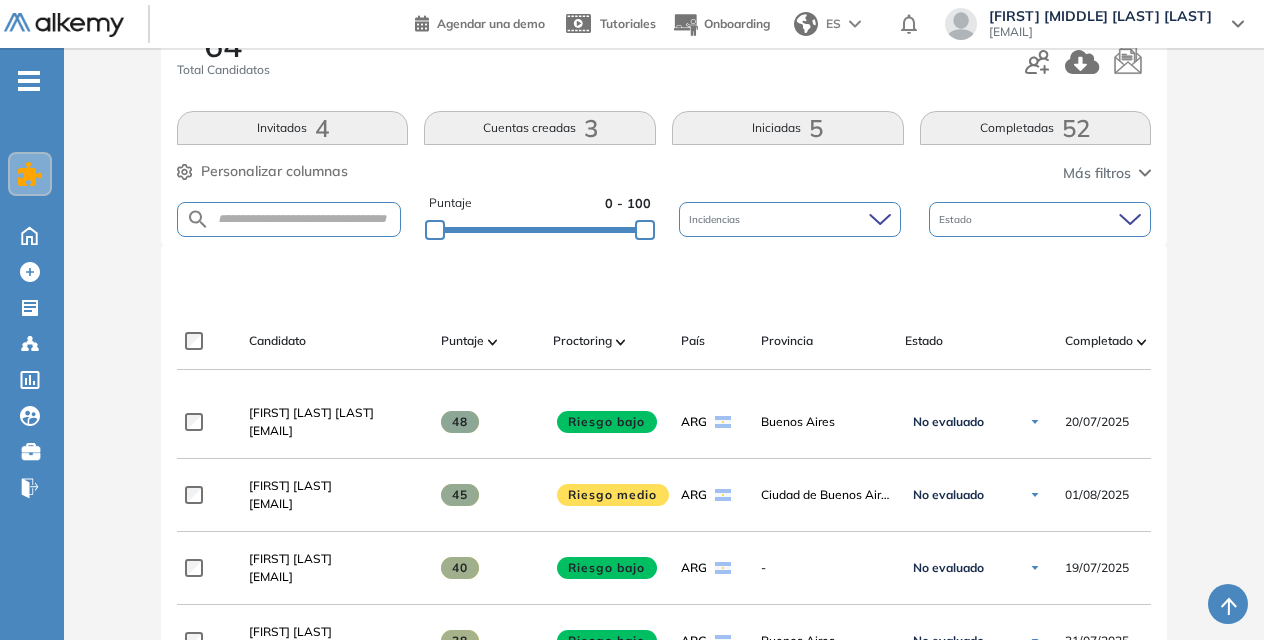 click at bounding box center [668, 279] 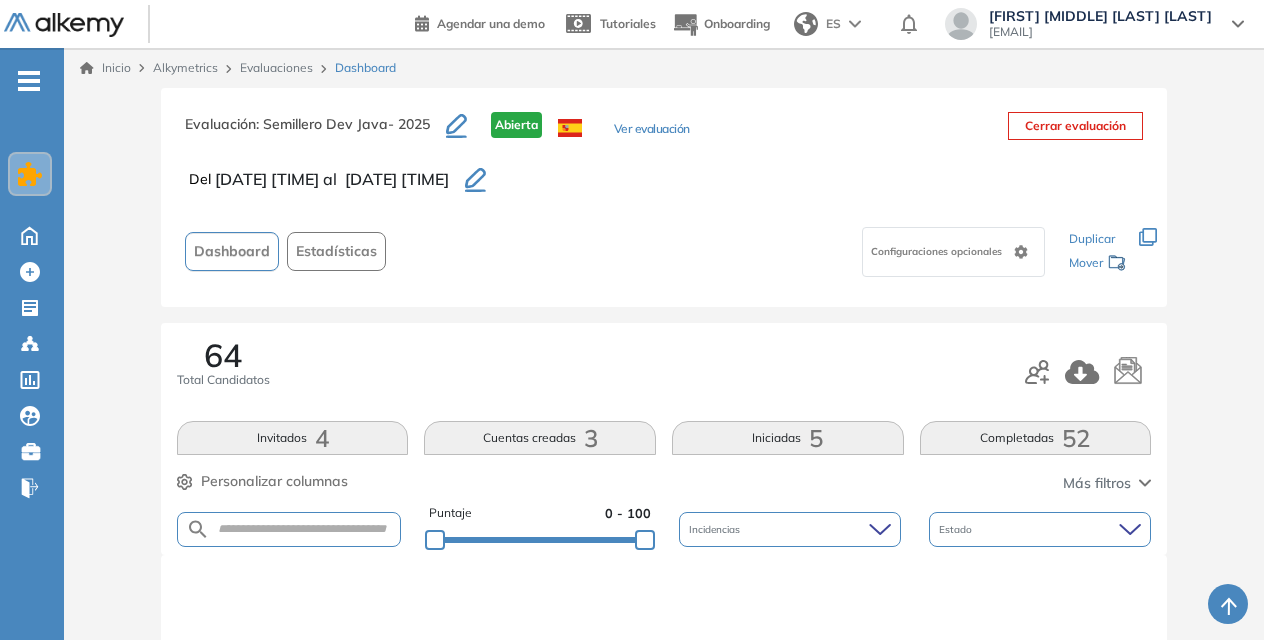 scroll, scrollTop: 424, scrollLeft: 0, axis: vertical 